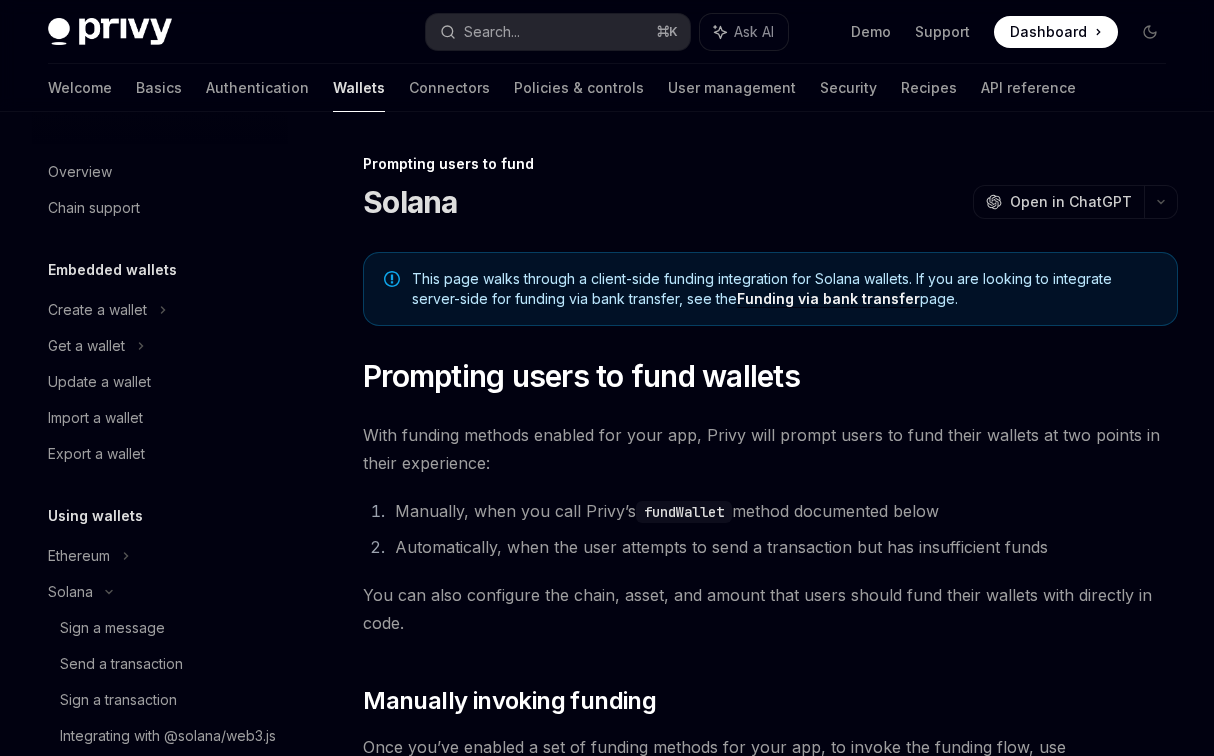 scroll, scrollTop: 1136, scrollLeft: 0, axis: vertical 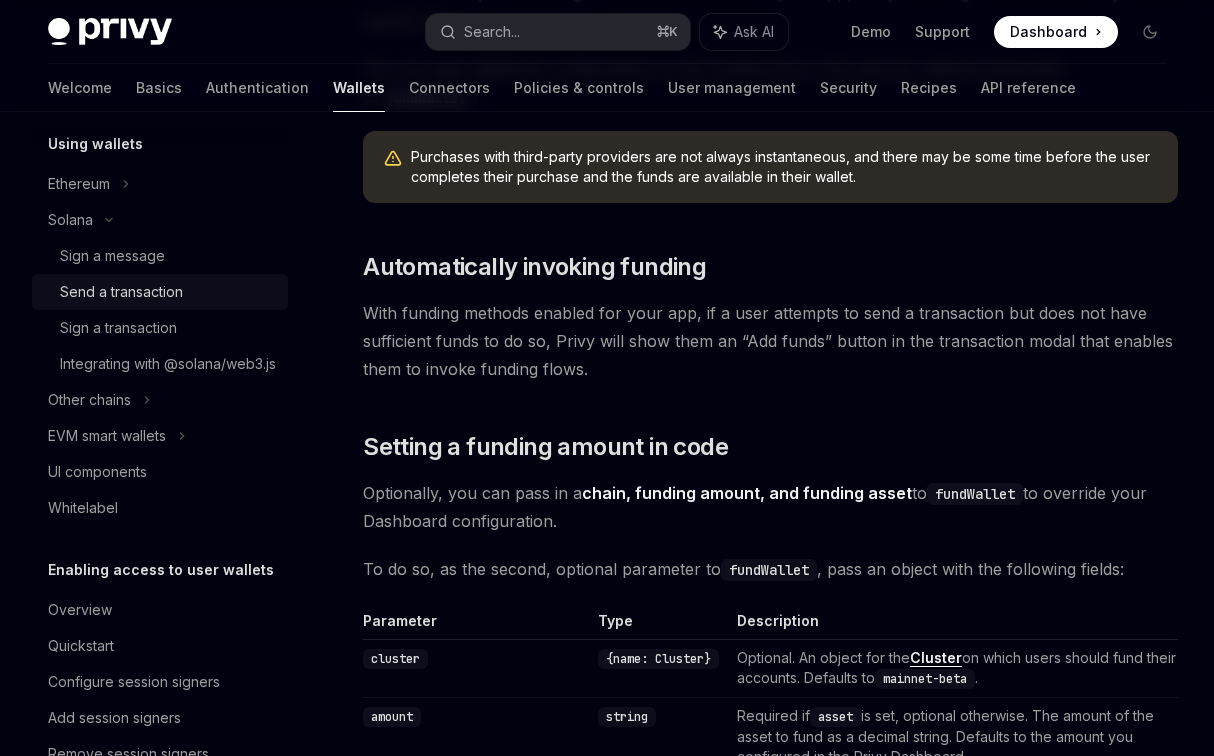 click on "Send a transaction" at bounding box center [168, 292] 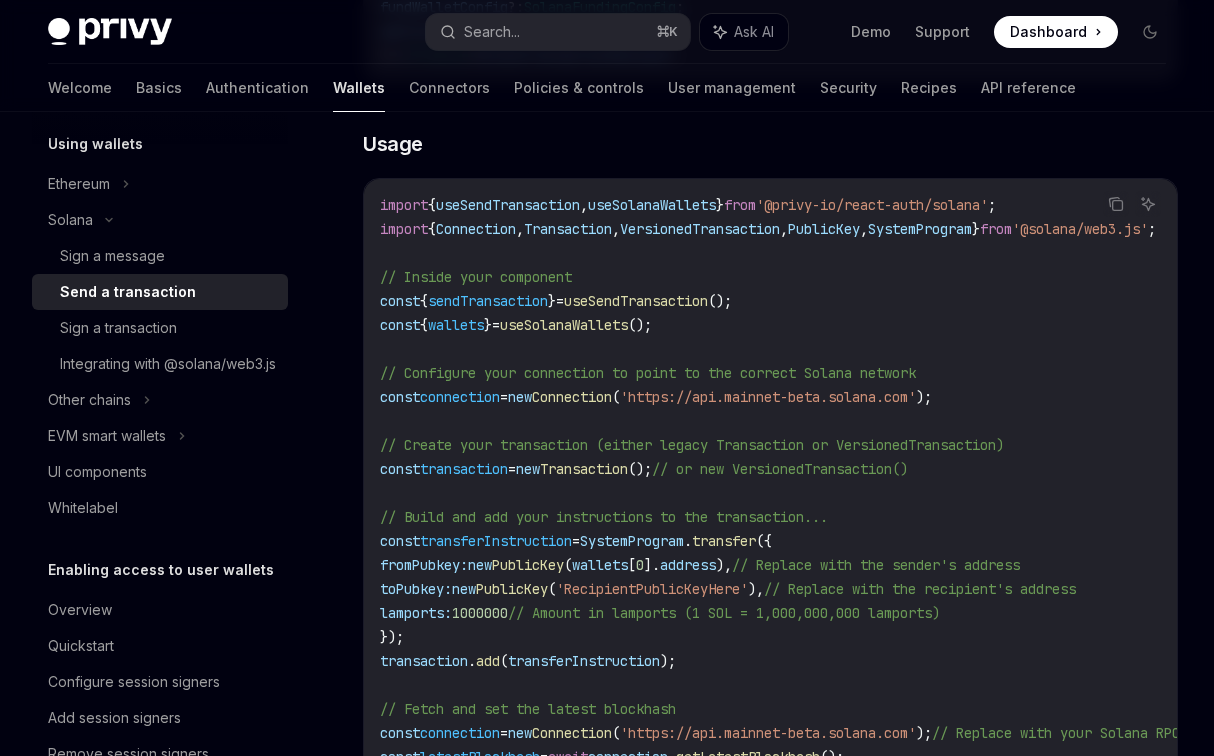scroll, scrollTop: 1119, scrollLeft: 0, axis: vertical 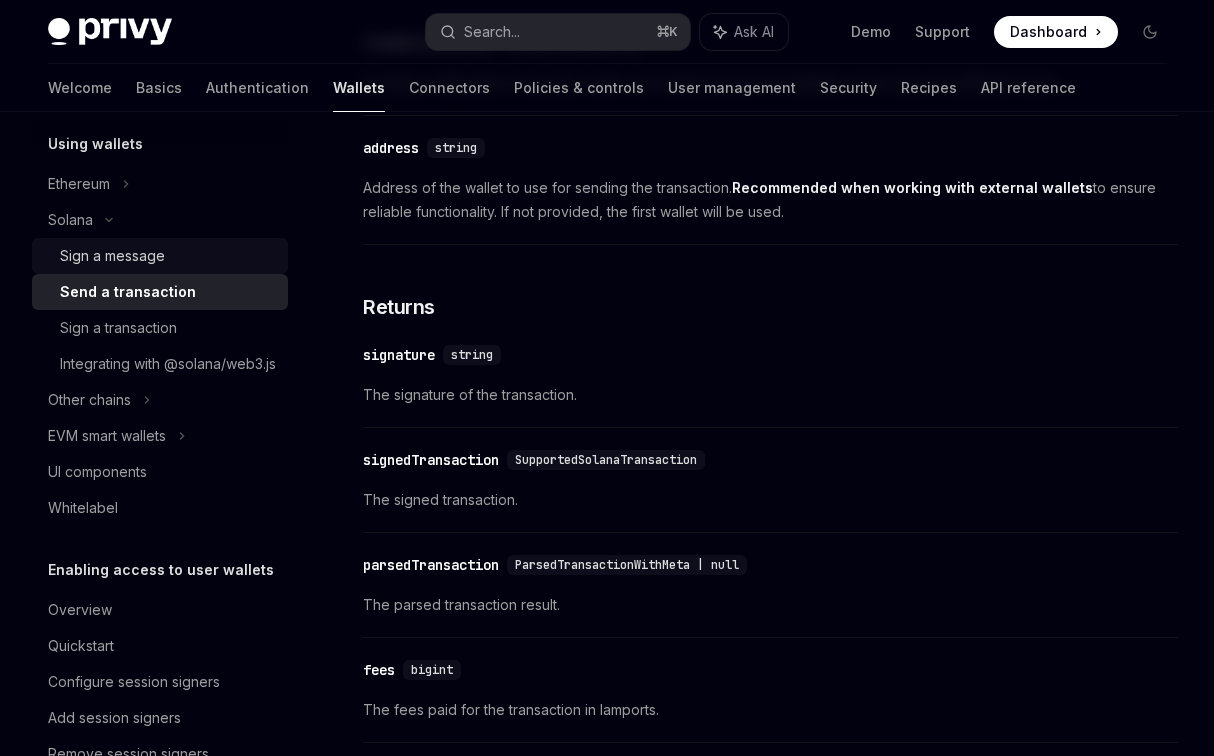 click on "Sign a message" at bounding box center [112, 256] 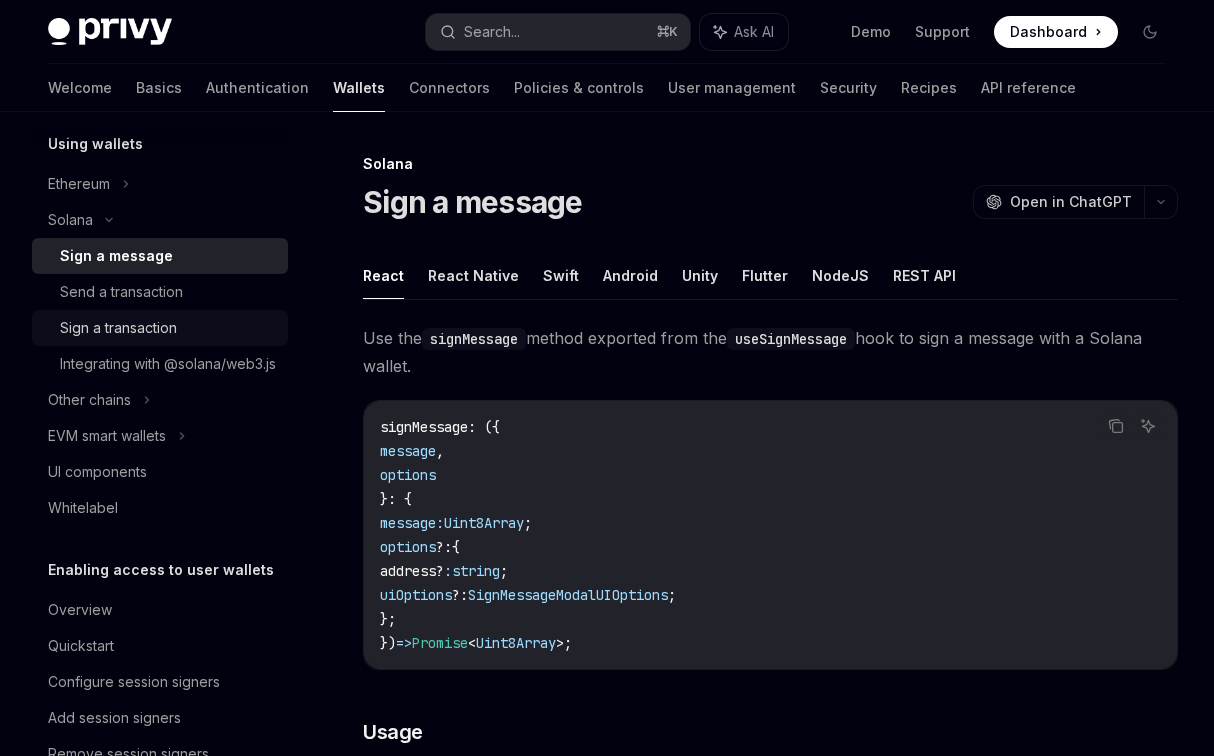 click on "Sign a transaction" at bounding box center [118, 328] 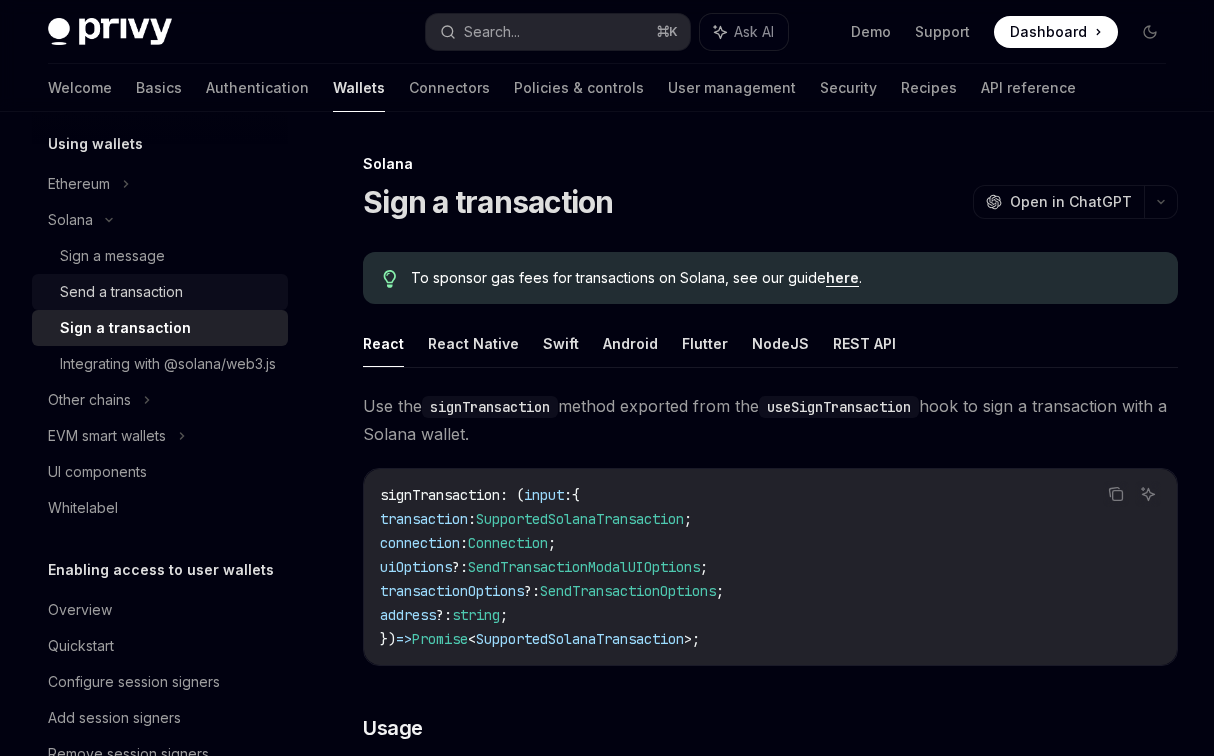 click on "Send a transaction" at bounding box center (121, 292) 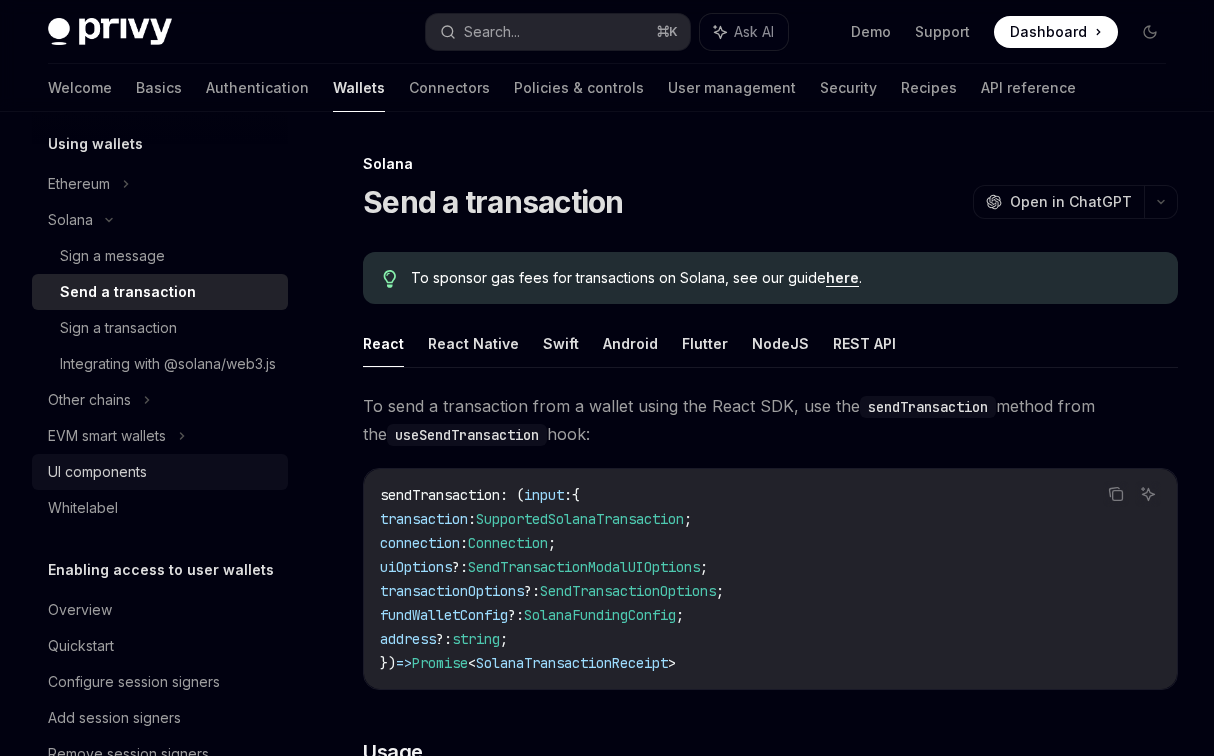 click on "UI components" at bounding box center [162, 472] 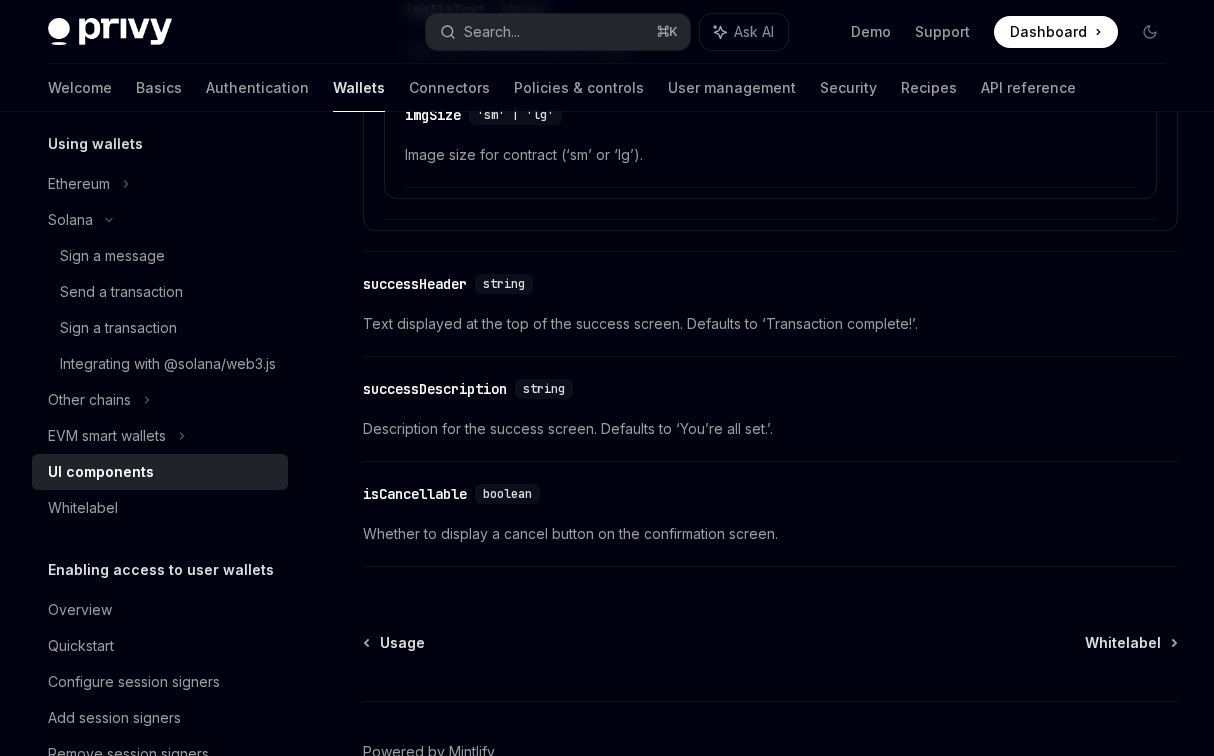 scroll, scrollTop: 3839, scrollLeft: 0, axis: vertical 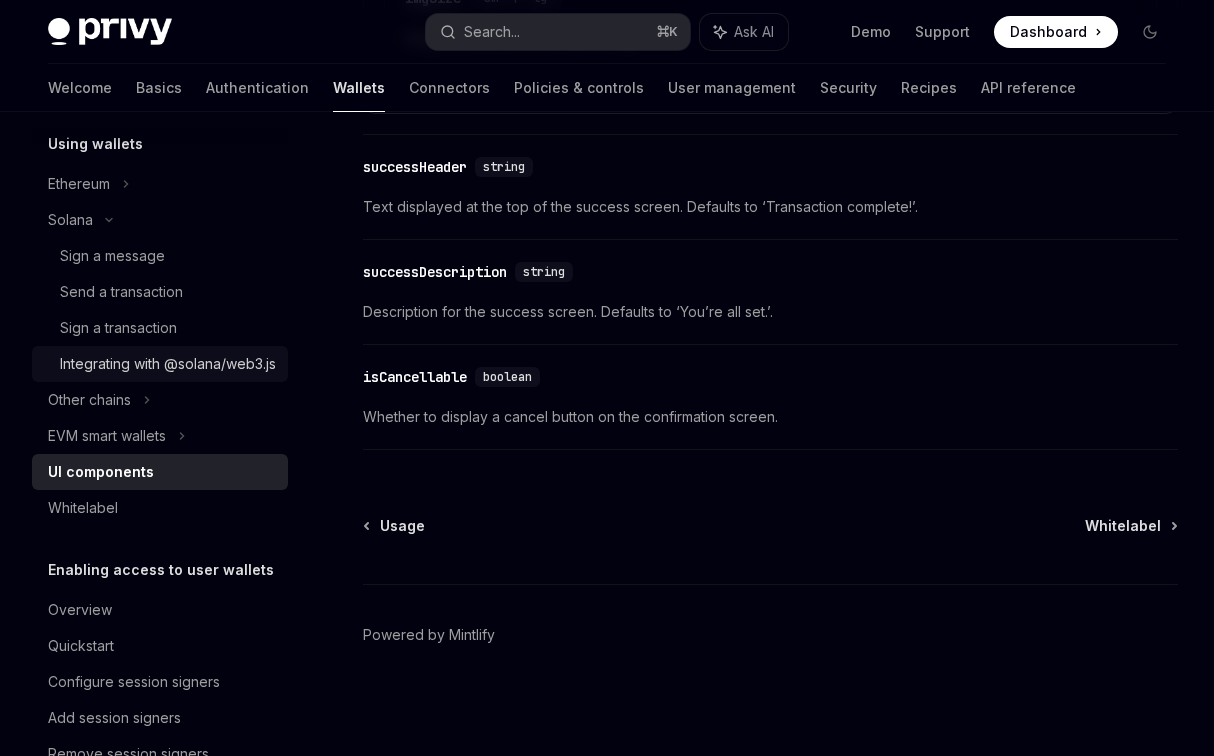 click on "Integrating with @solana/web3.js" at bounding box center (168, 364) 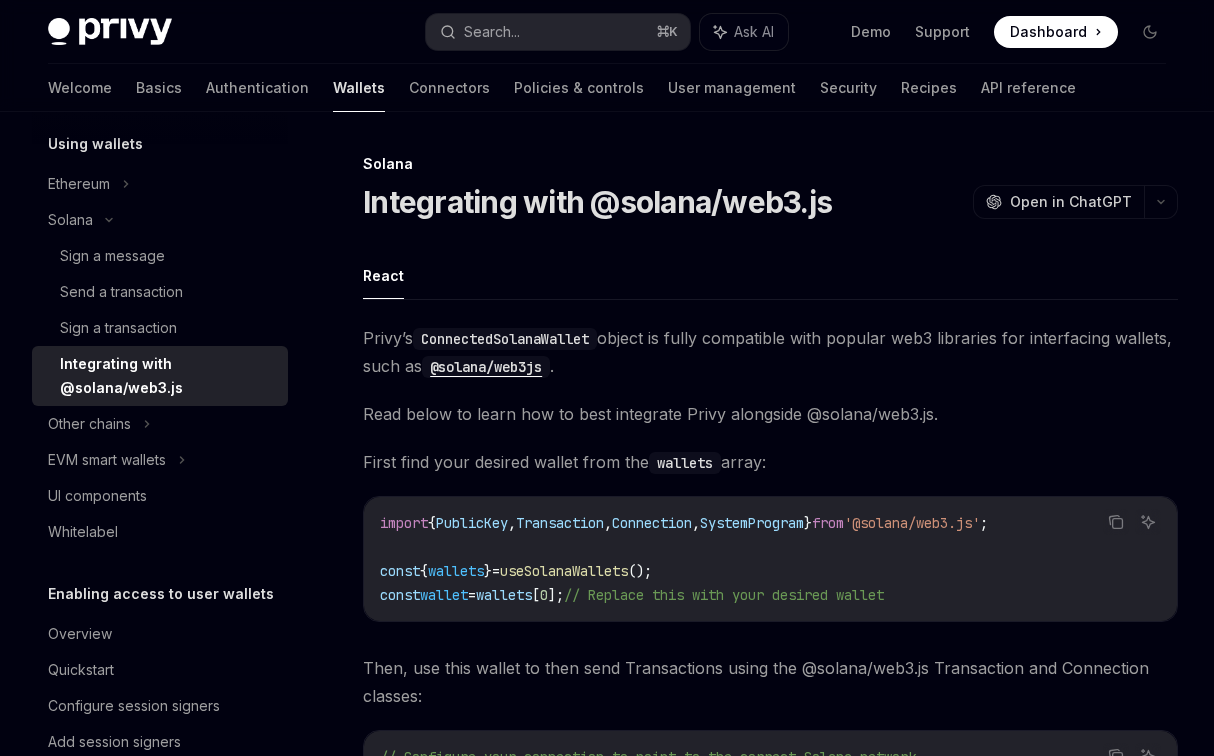 scroll, scrollTop: 2, scrollLeft: 0, axis: vertical 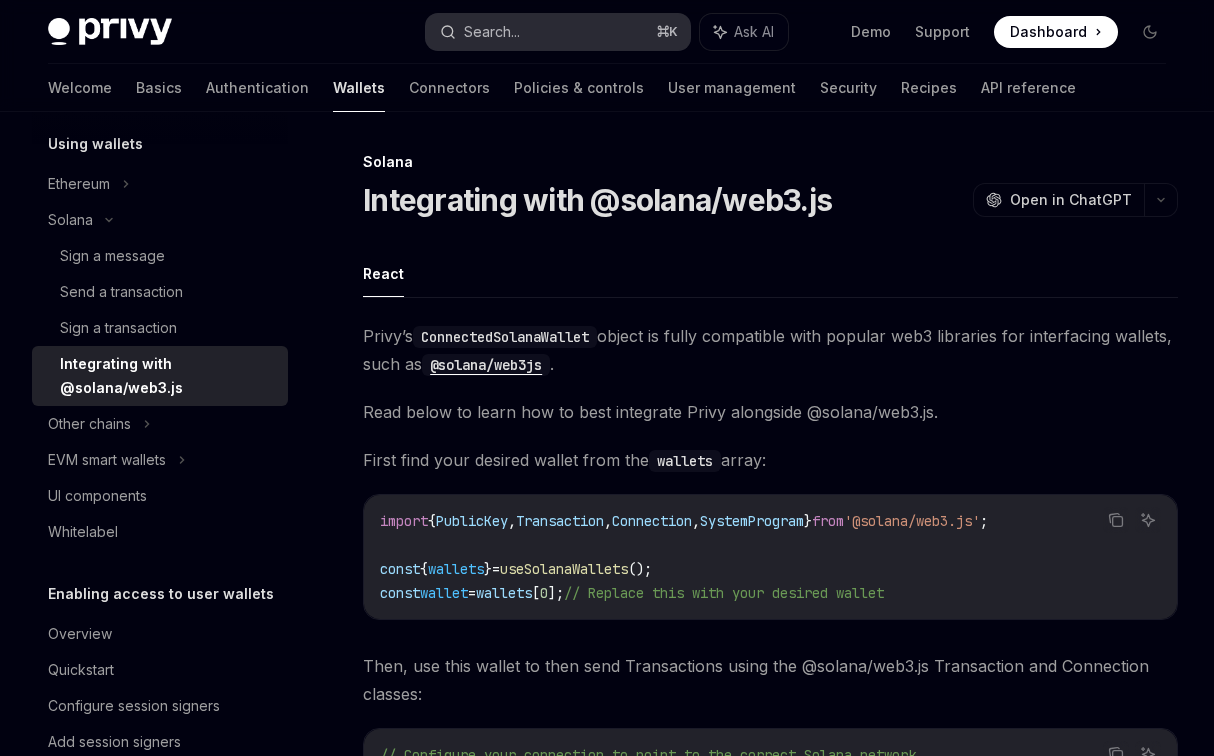 click on "Search... ⌘ K" at bounding box center [558, 32] 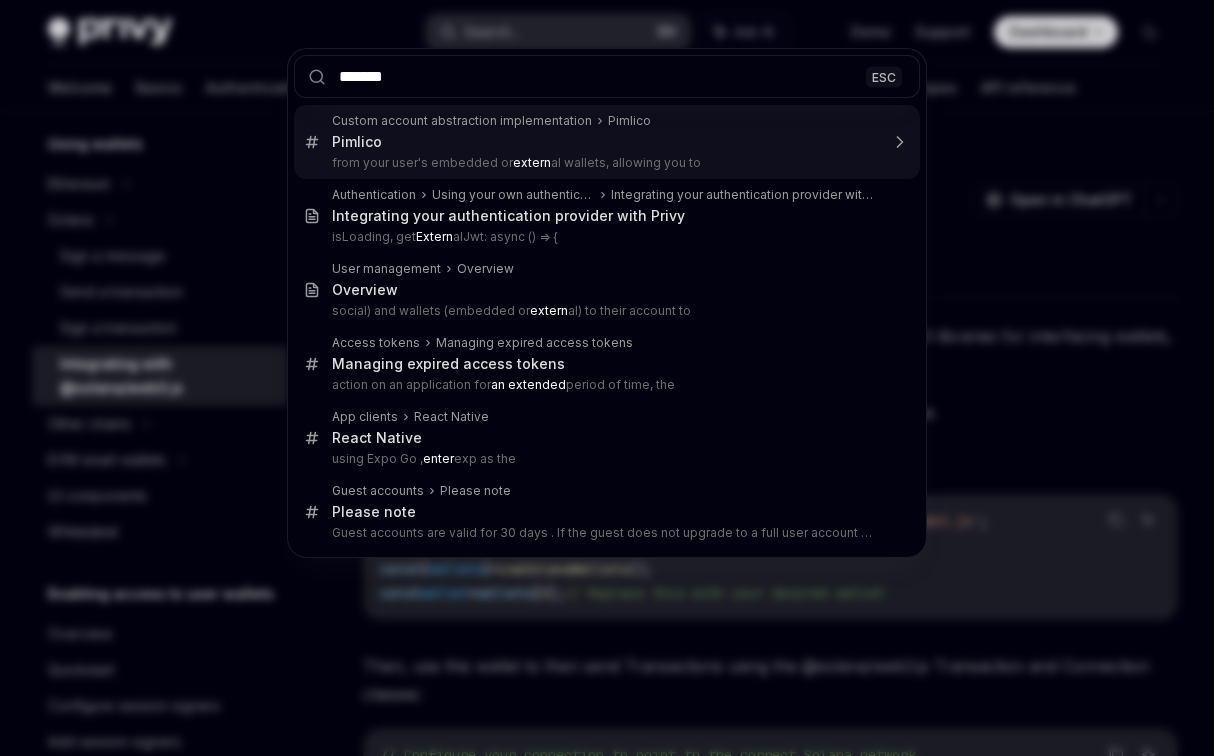 type on "********" 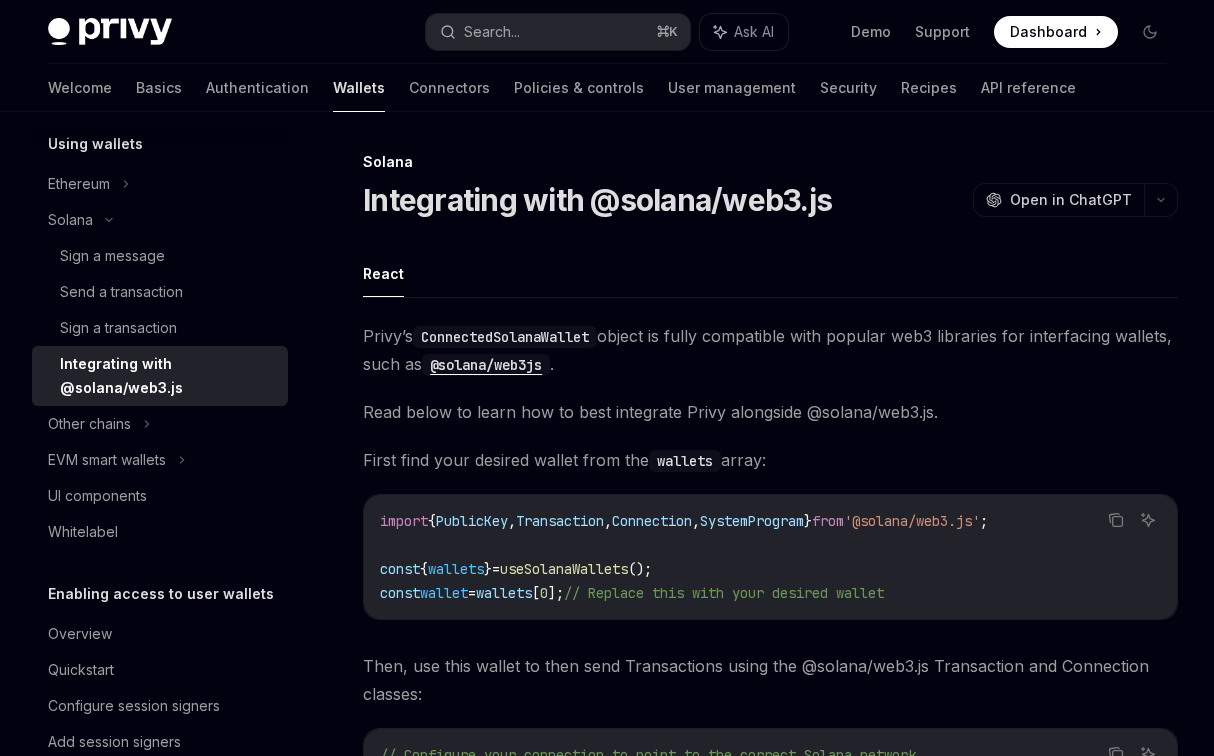 scroll, scrollTop: 2500, scrollLeft: 0, axis: vertical 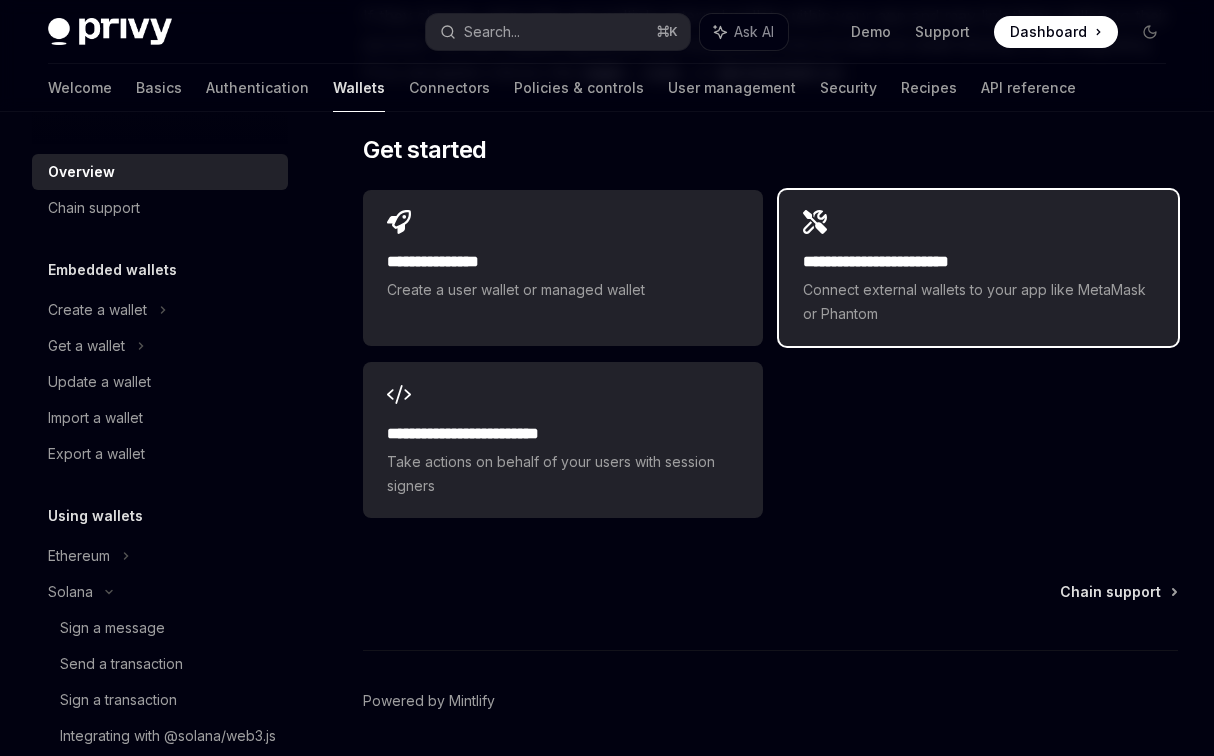 click on "**********" at bounding box center [978, 288] 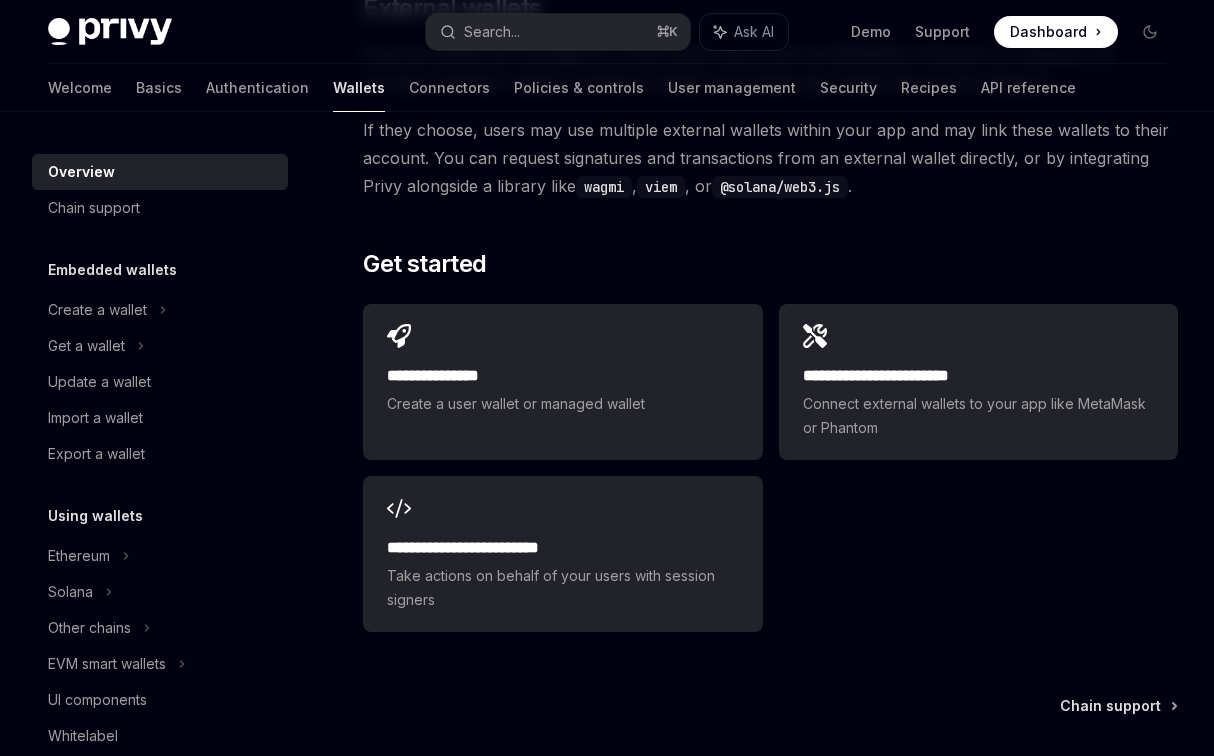 scroll, scrollTop: 3039, scrollLeft: 0, axis: vertical 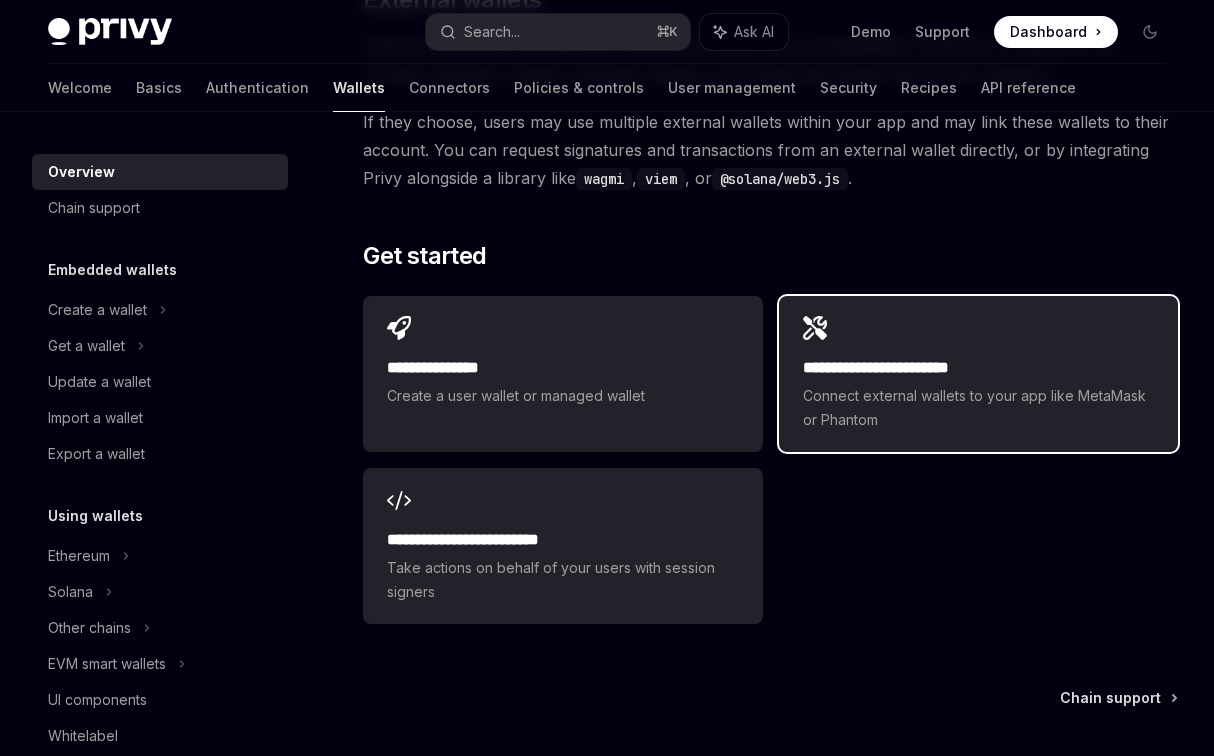 click on "Connect external wallets to your app like MetaMask or Phantom" at bounding box center [978, 408] 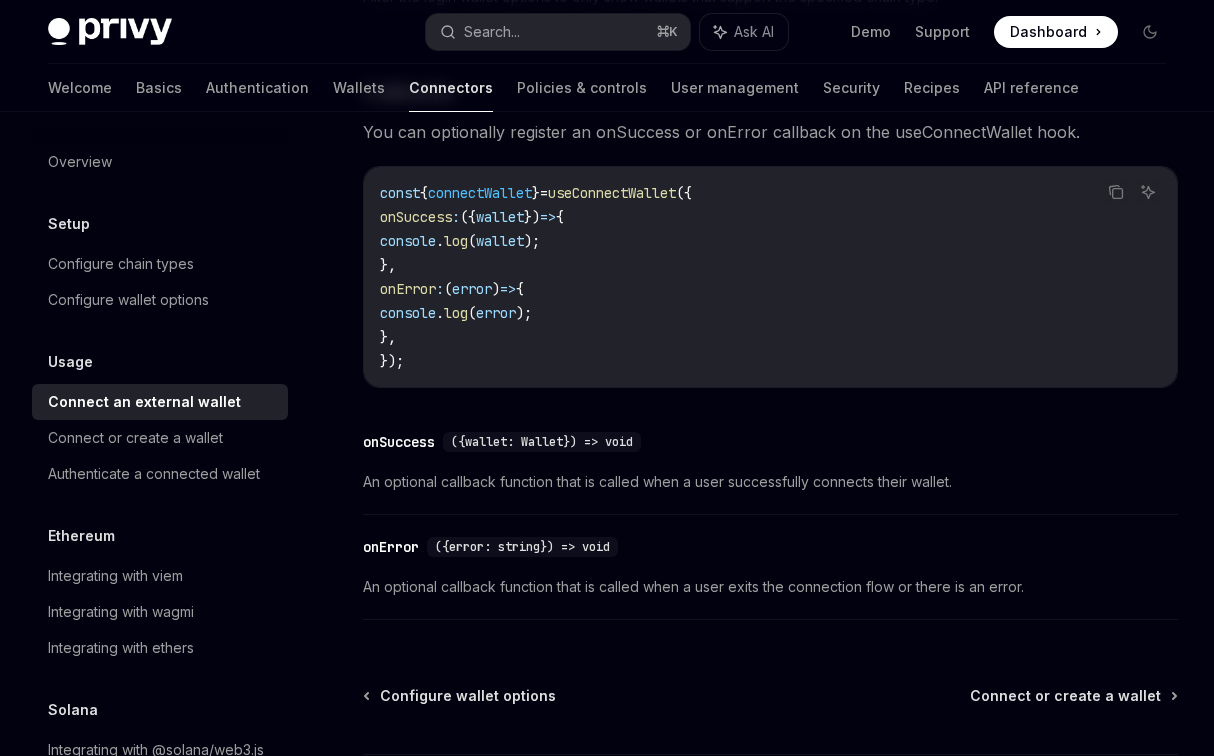 scroll, scrollTop: 1298, scrollLeft: 0, axis: vertical 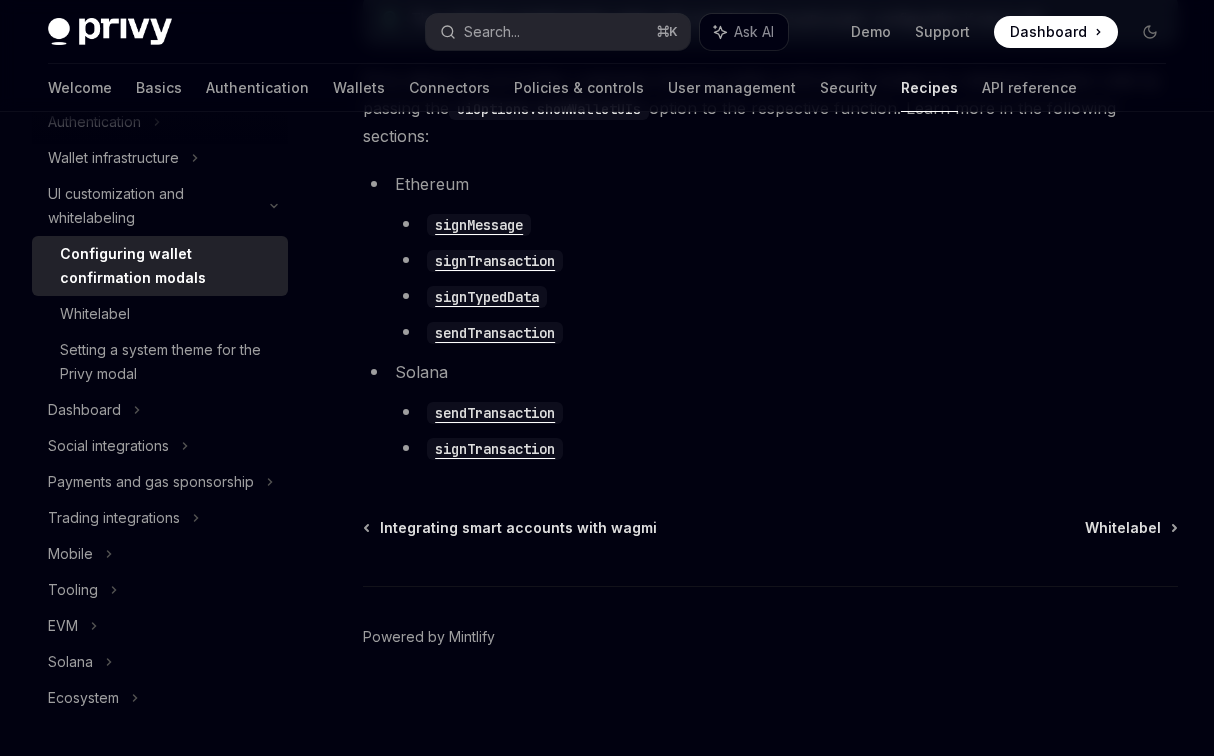 click on "signTransaction" at bounding box center [495, 449] 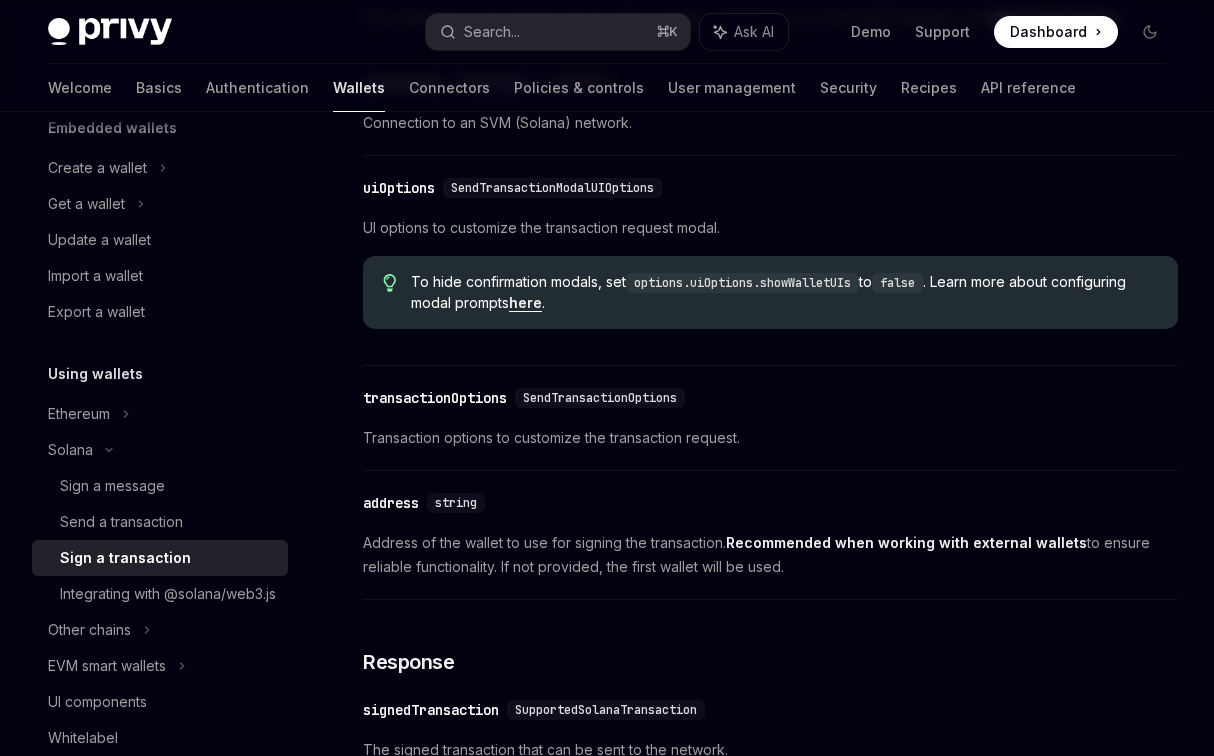 scroll, scrollTop: 1454, scrollLeft: 0, axis: vertical 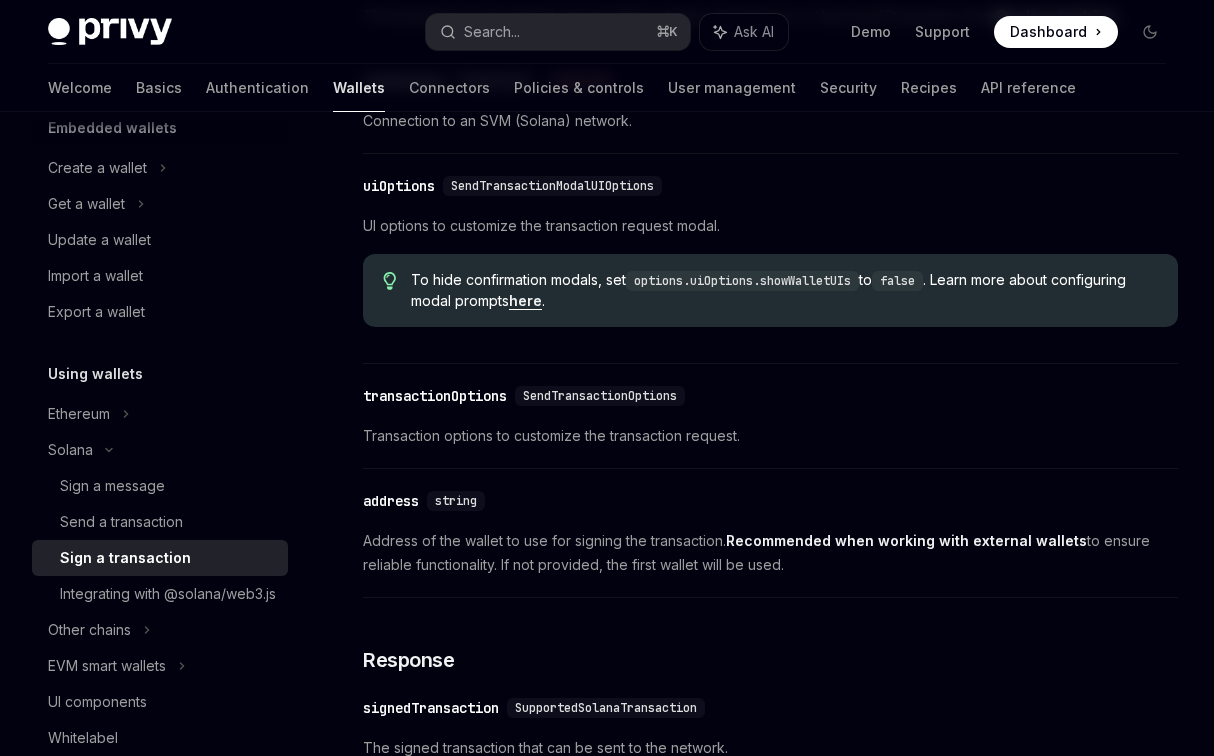 click on "here" at bounding box center [525, 301] 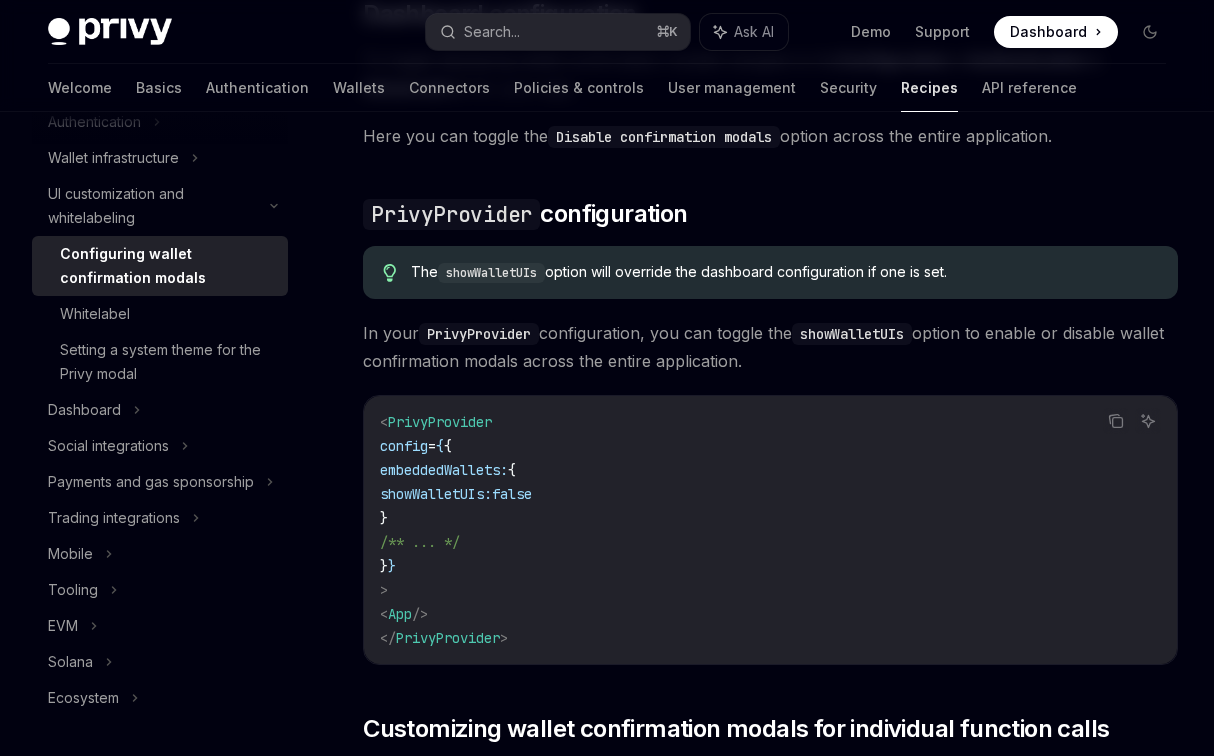 scroll, scrollTop: 497, scrollLeft: 0, axis: vertical 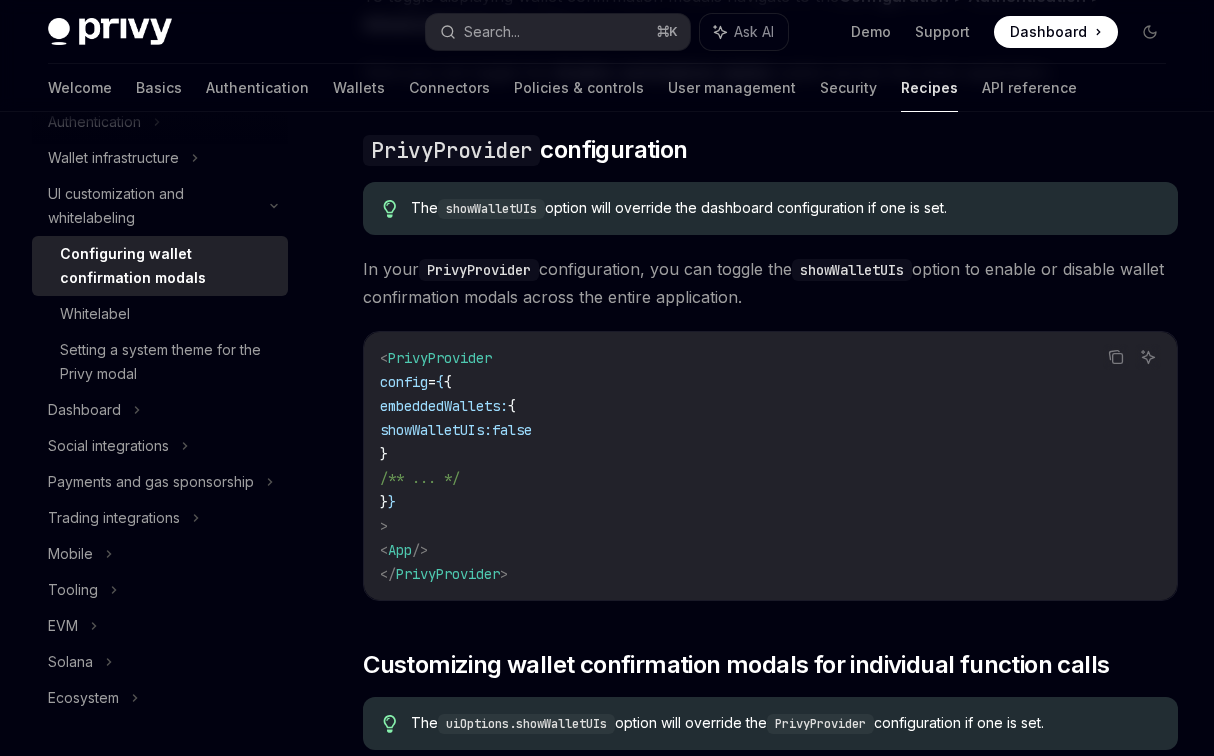 type on "*" 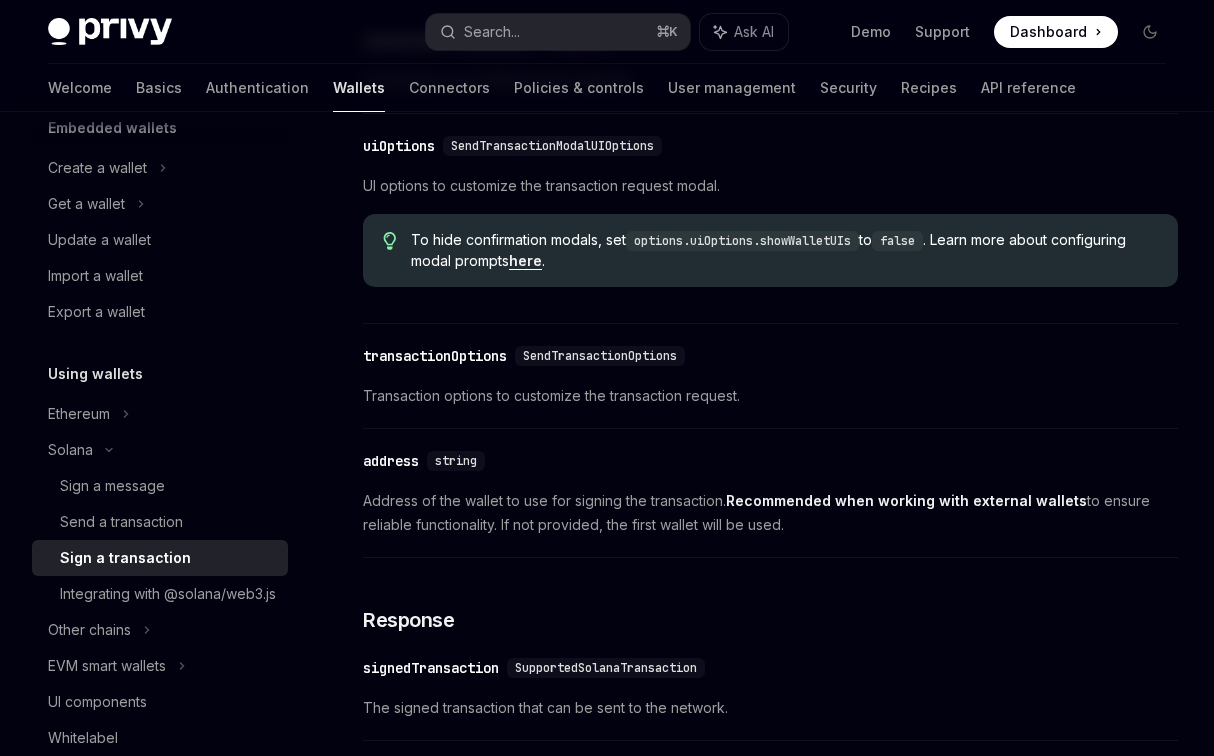 scroll, scrollTop: 1504, scrollLeft: 0, axis: vertical 